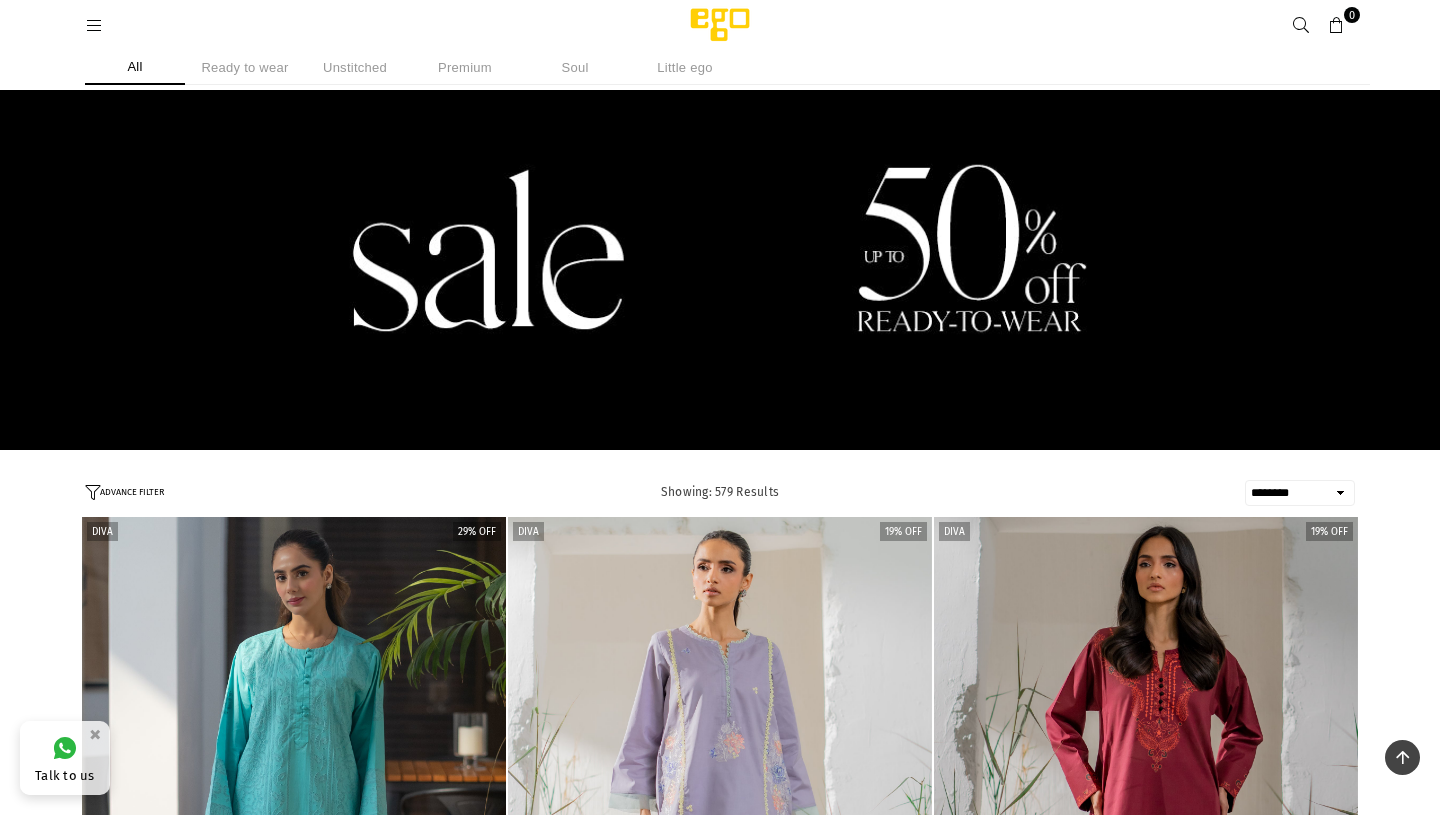 select on "******" 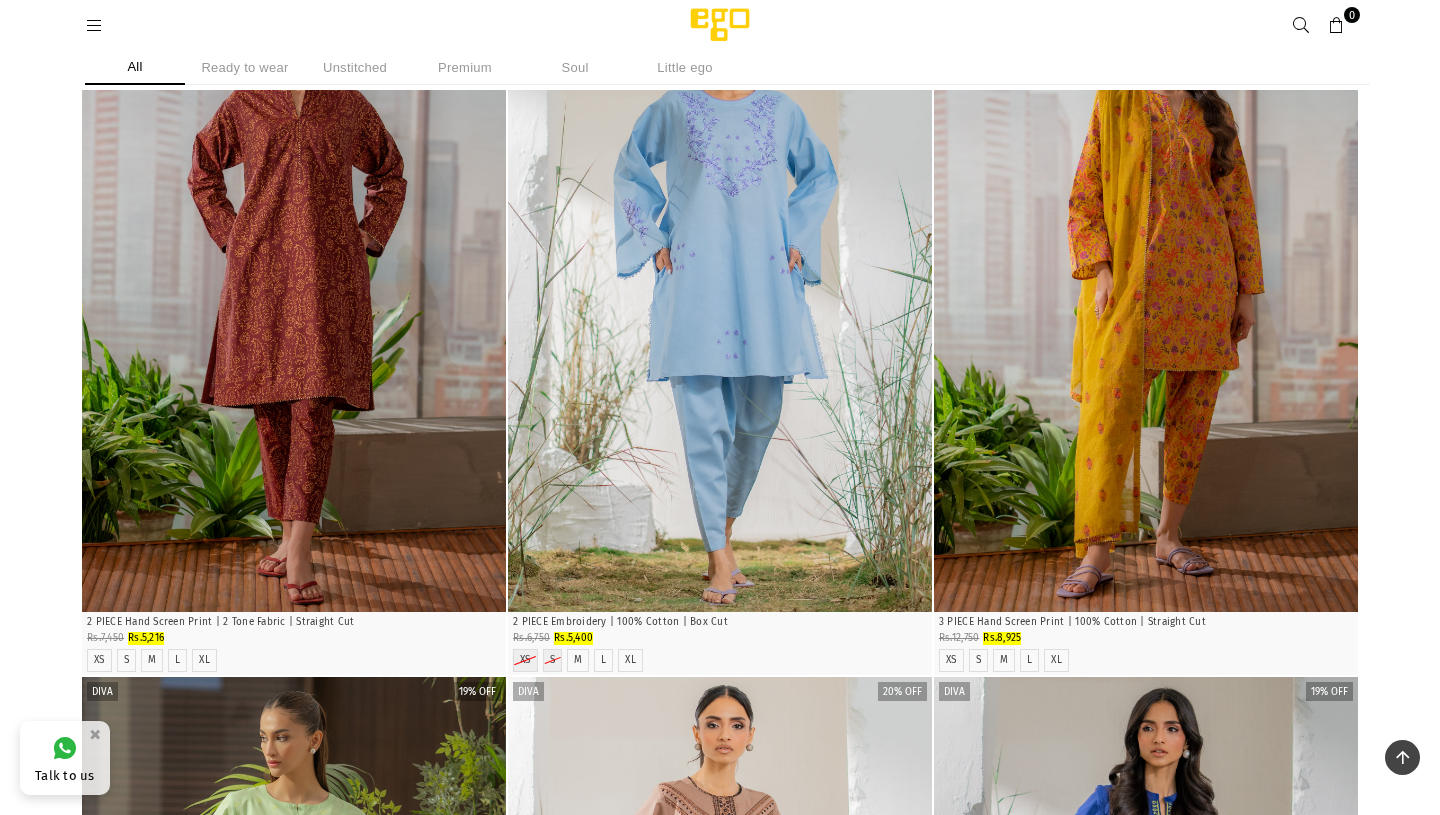 scroll, scrollTop: 0, scrollLeft: 0, axis: both 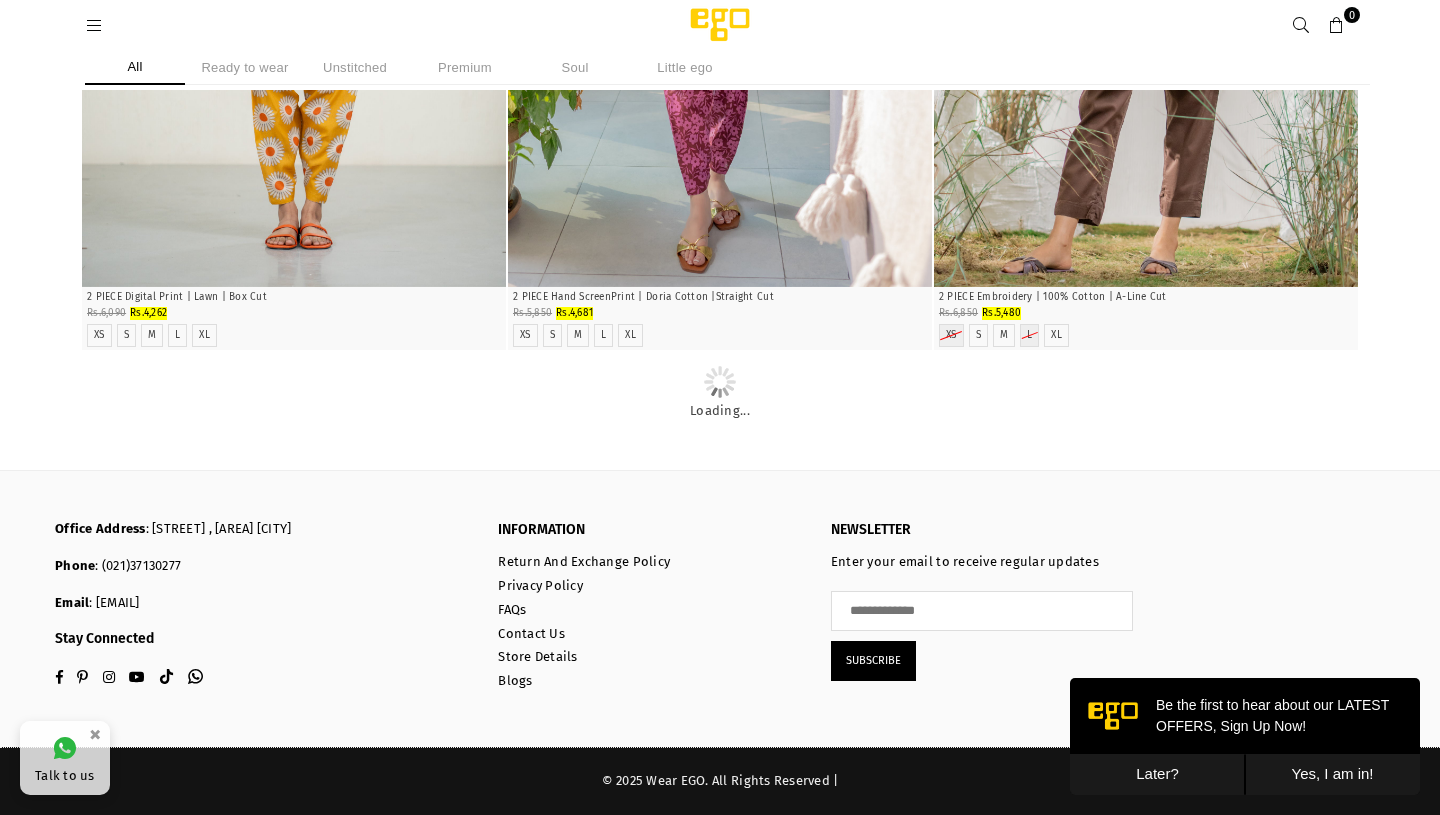 click on "Later?" at bounding box center (1157, 774) 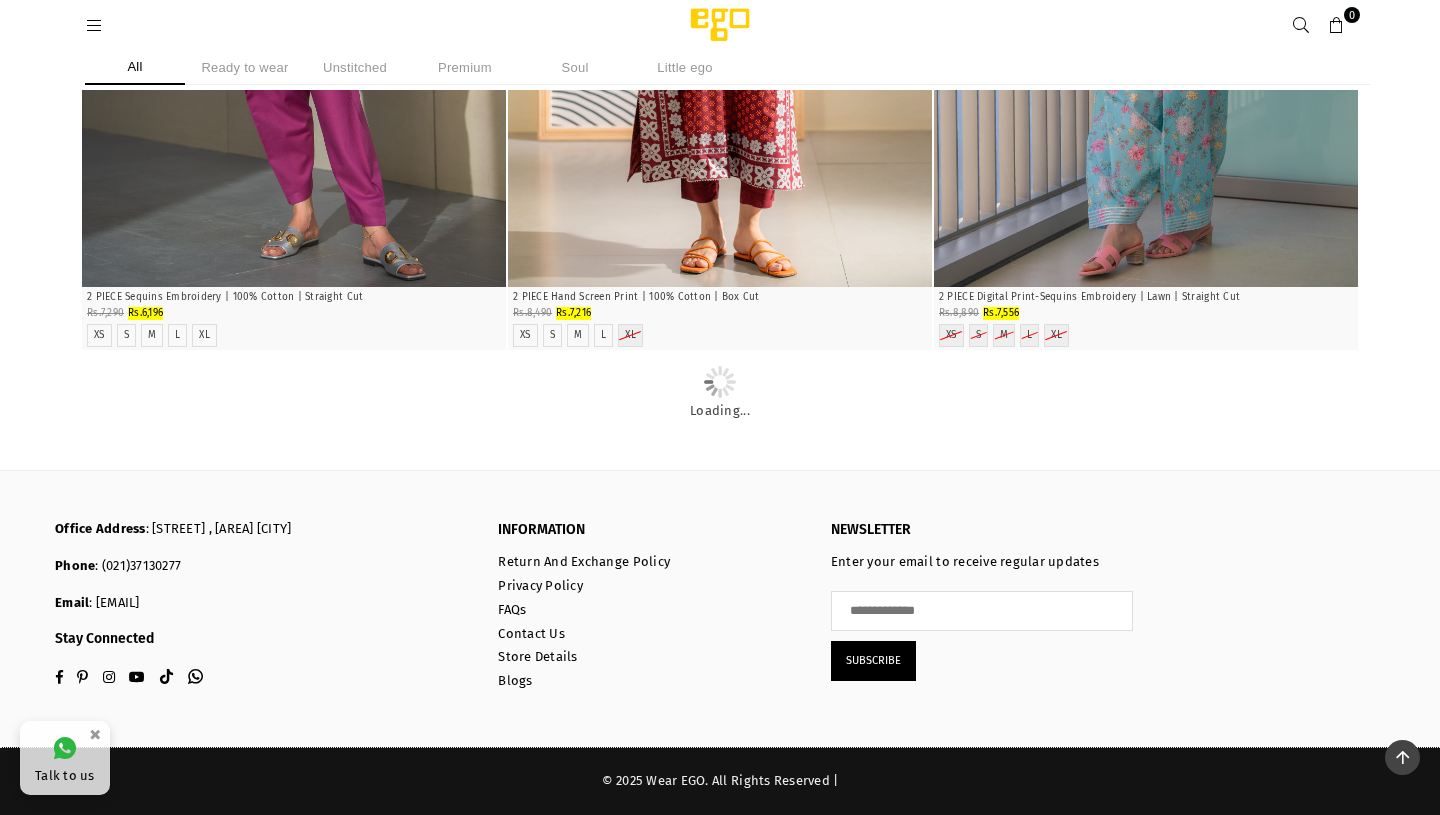 scroll, scrollTop: 12429, scrollLeft: 0, axis: vertical 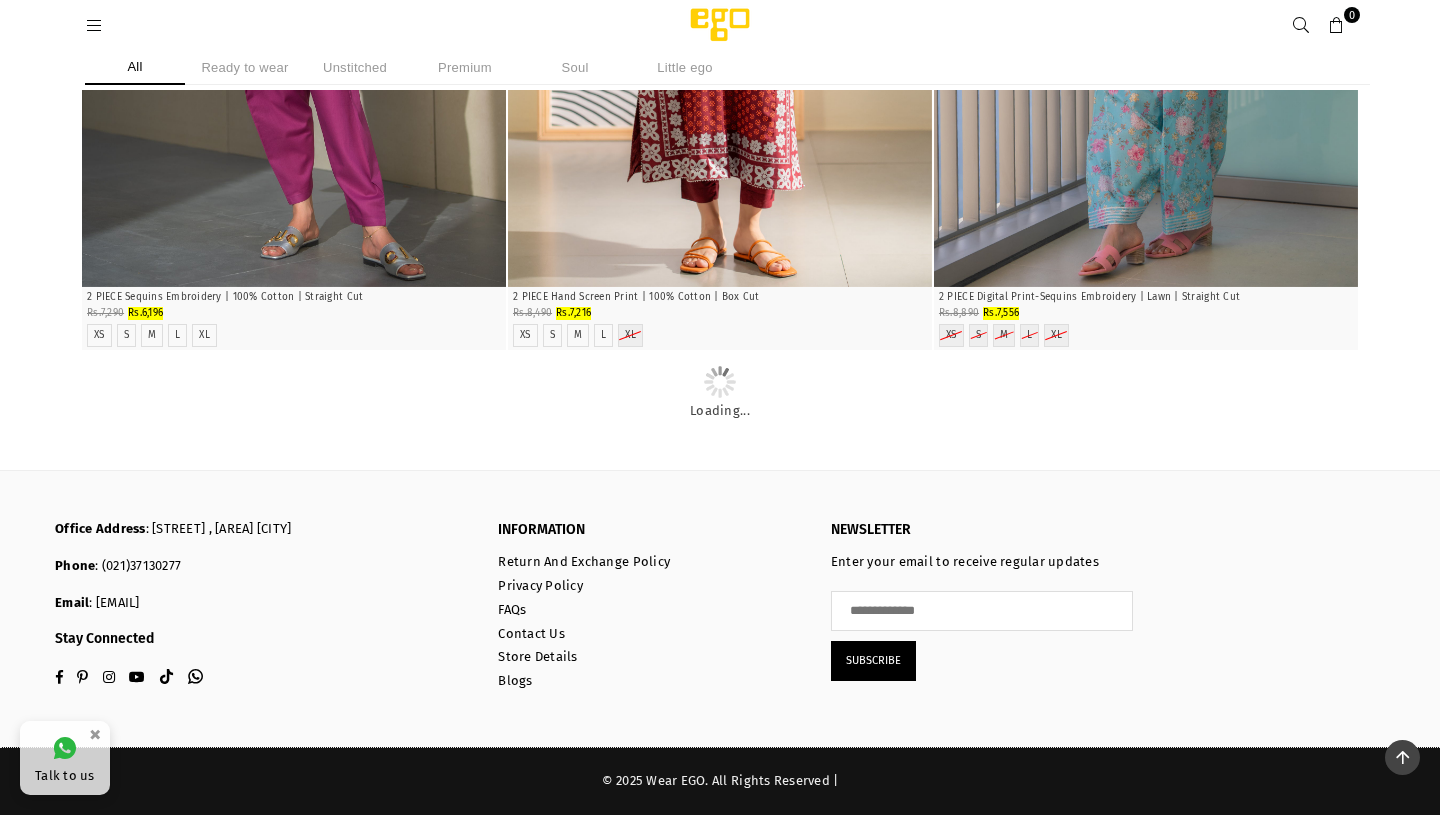 click at bounding box center (1146, -1433) 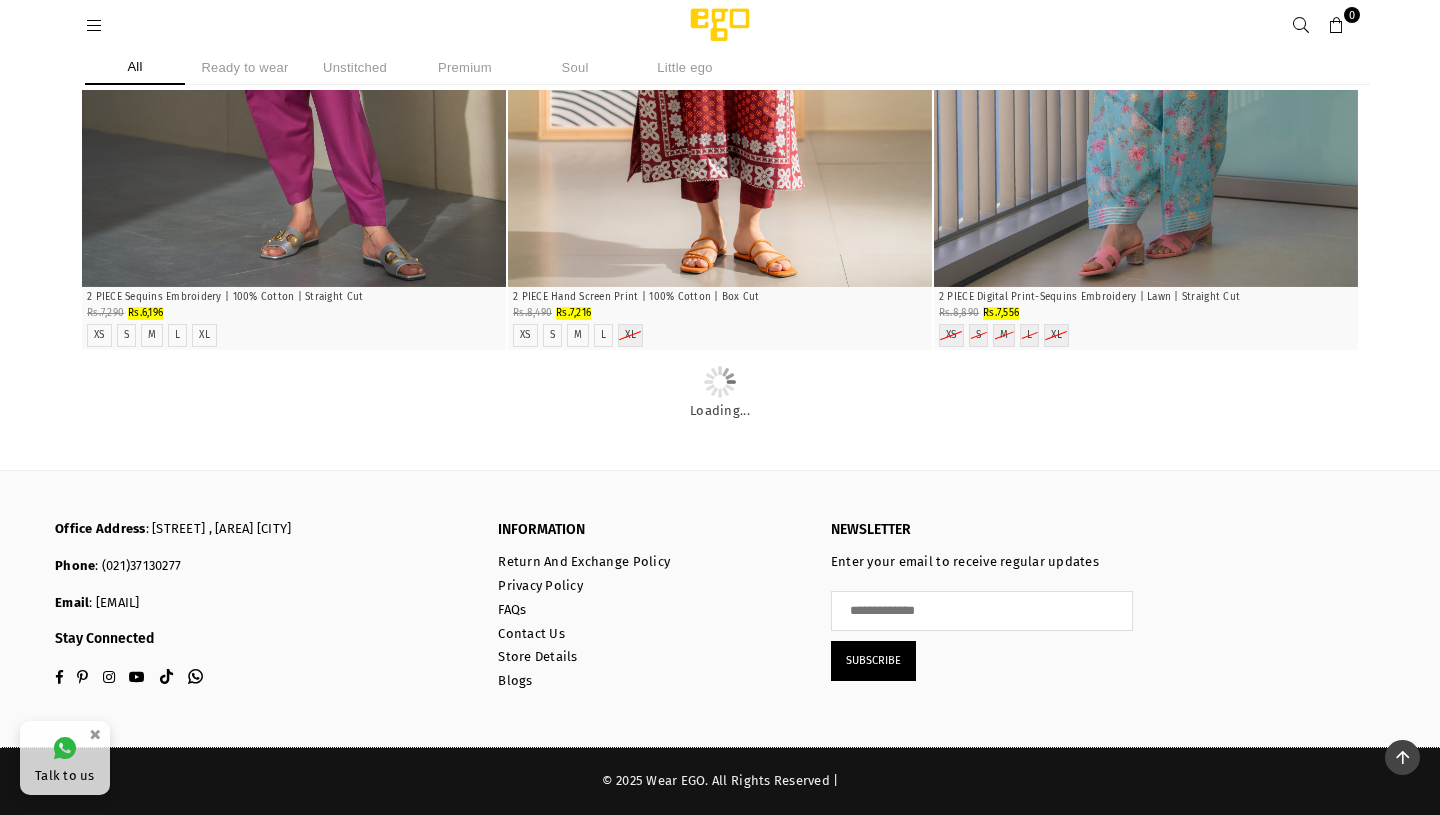 click at bounding box center [1146, -1433] 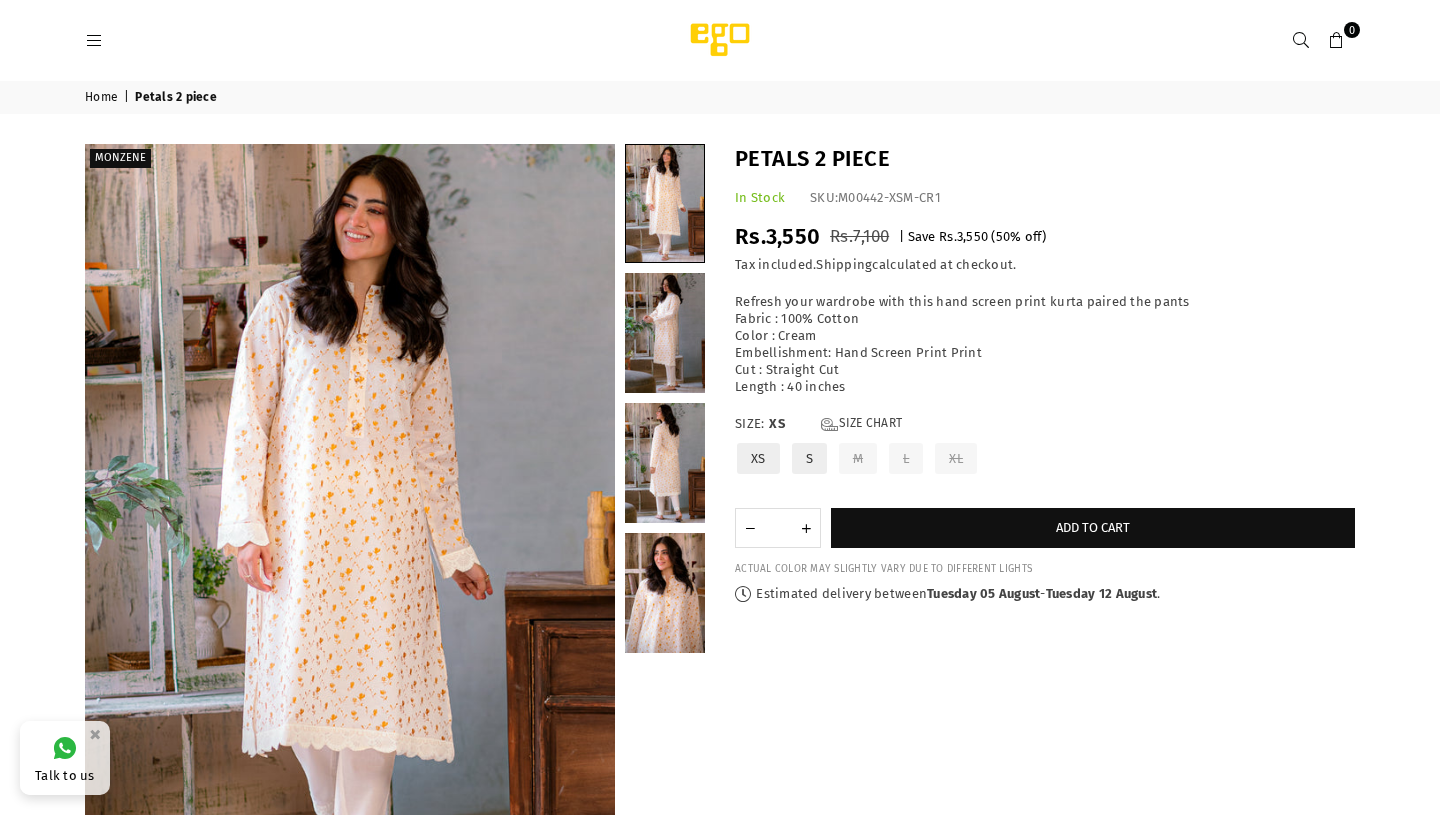 scroll, scrollTop: 0, scrollLeft: 0, axis: both 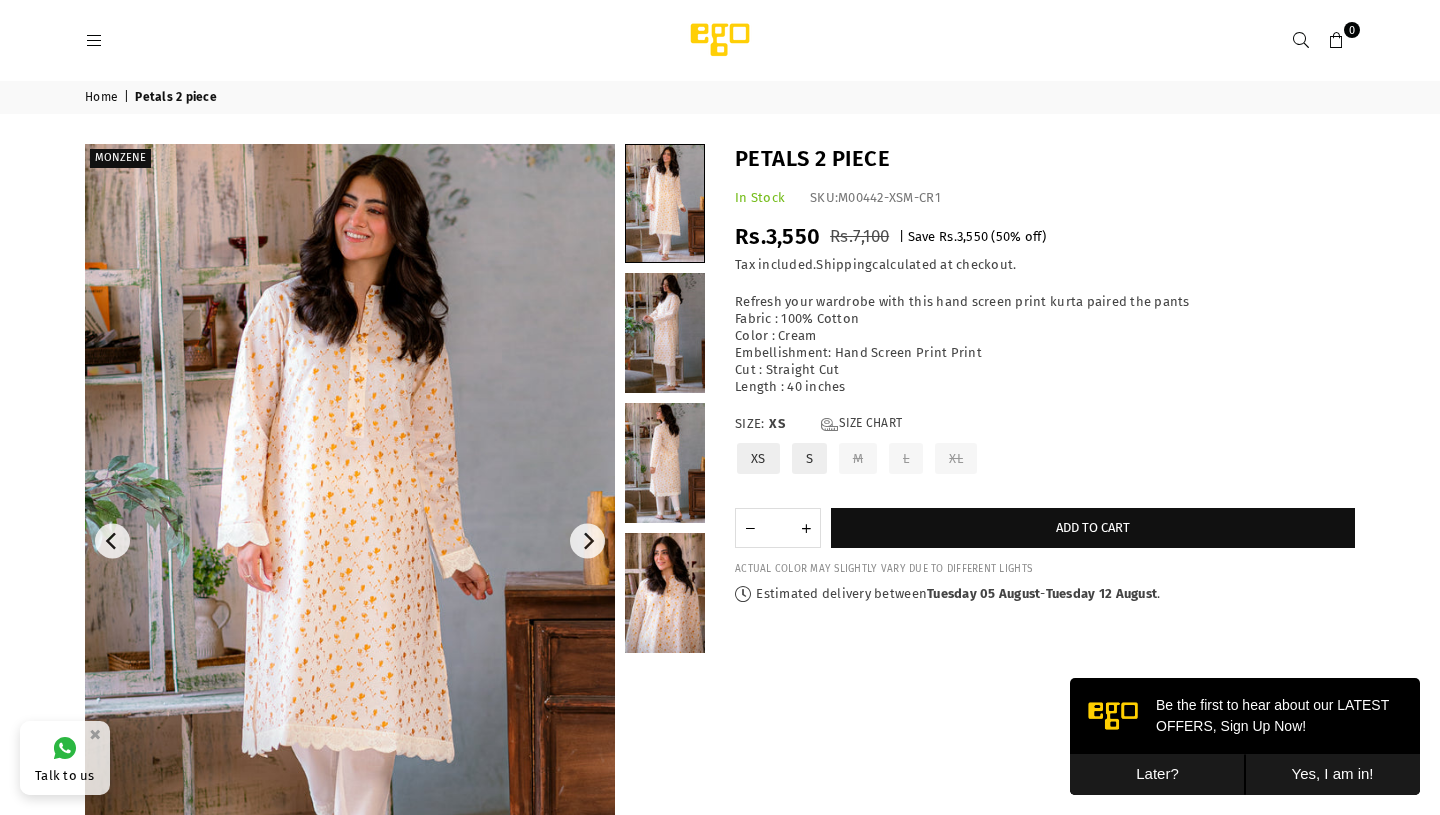 click on "S" at bounding box center [809, 458] 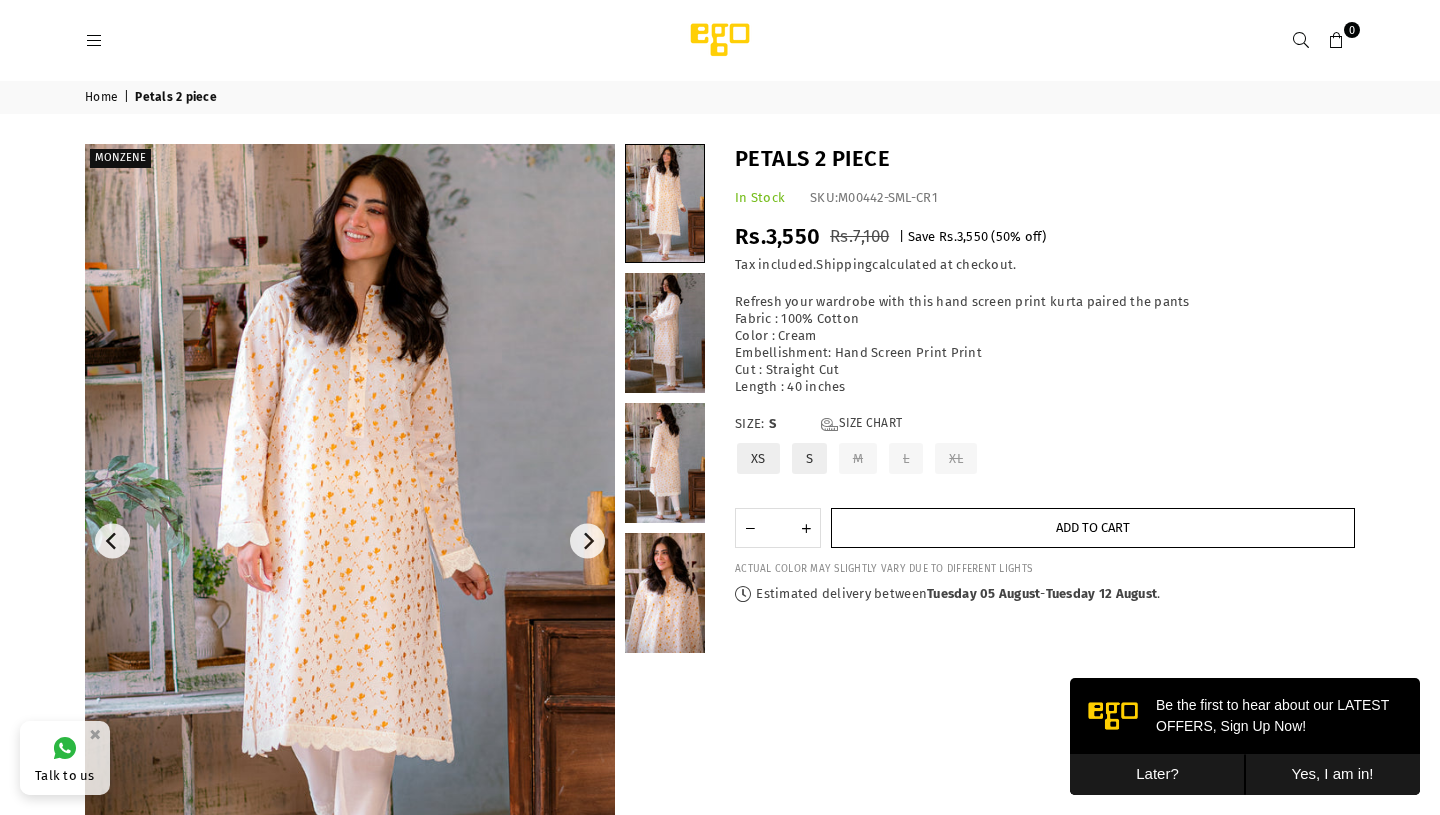 click on "Add to cart" at bounding box center [1093, 528] 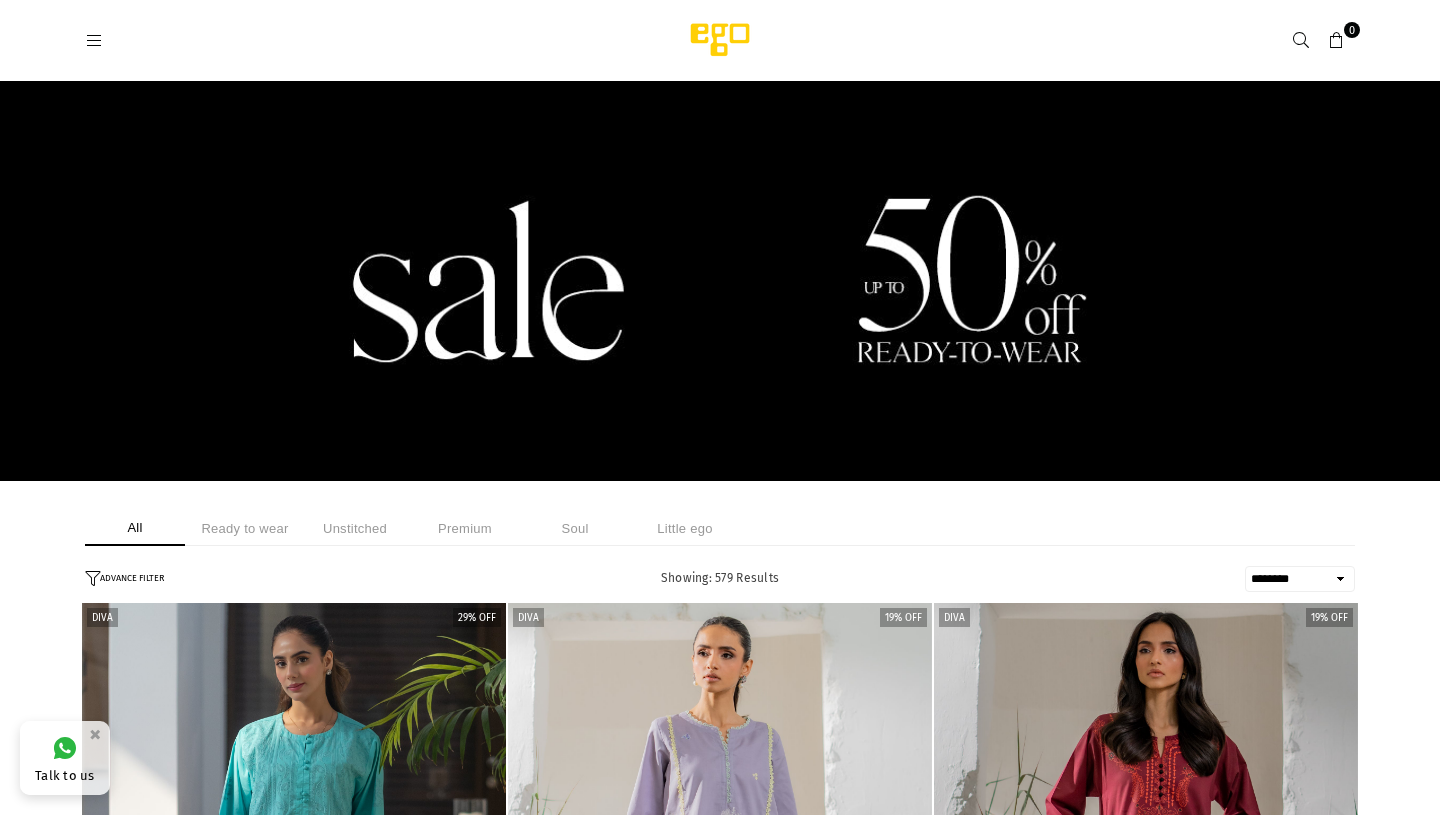 select on "******" 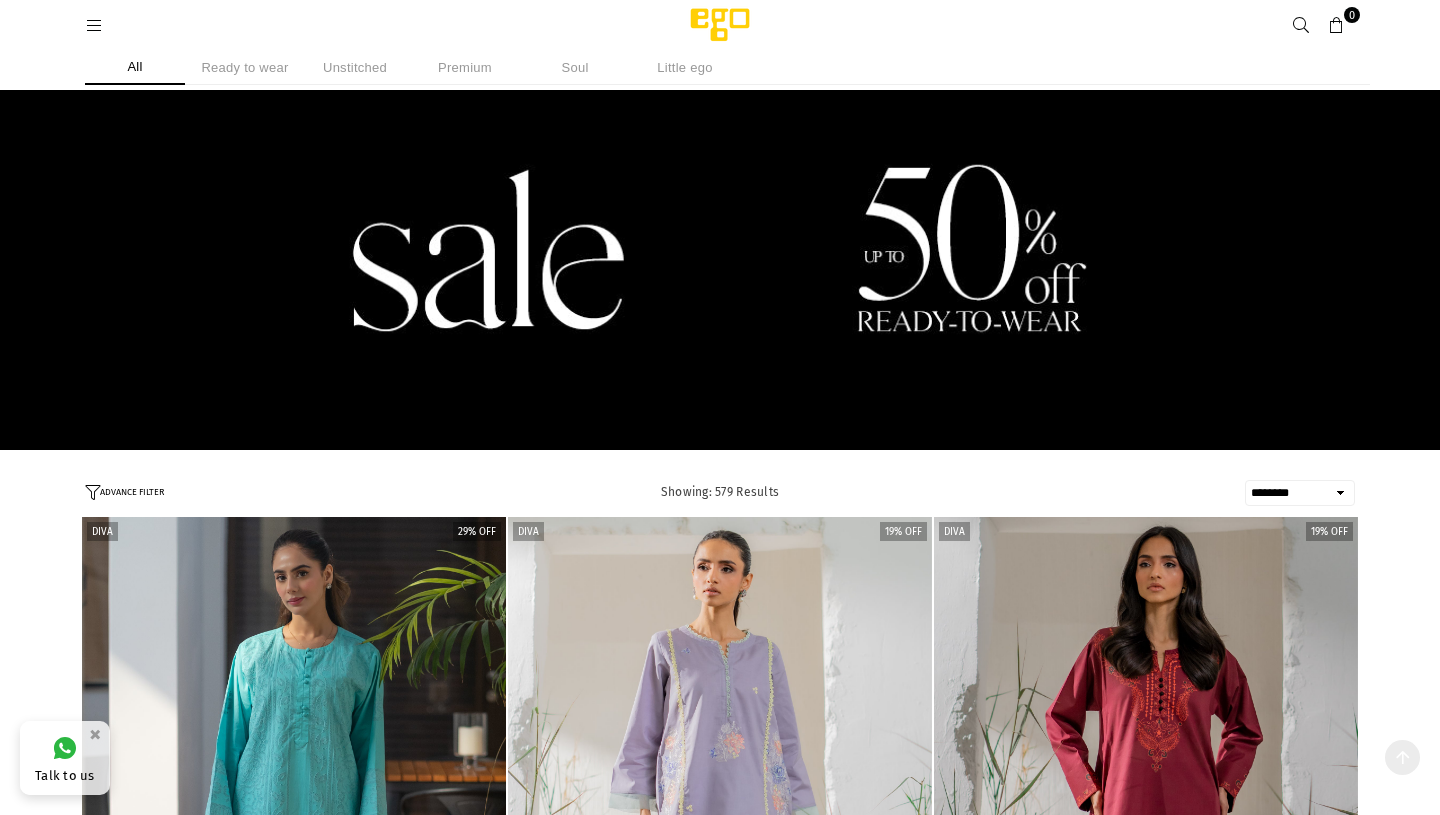 scroll, scrollTop: 2969, scrollLeft: 0, axis: vertical 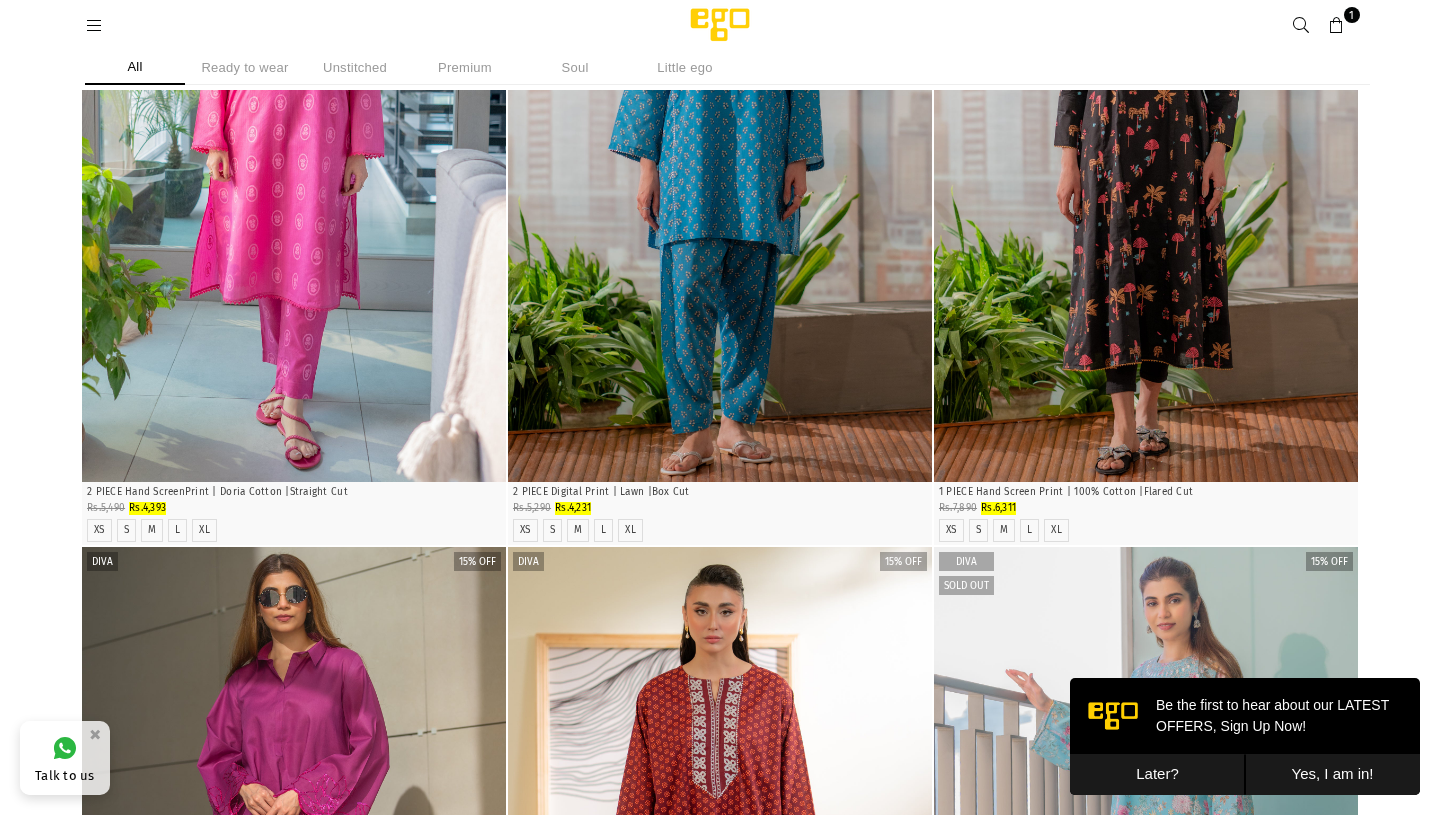 click on "Later?" at bounding box center (1157, 774) 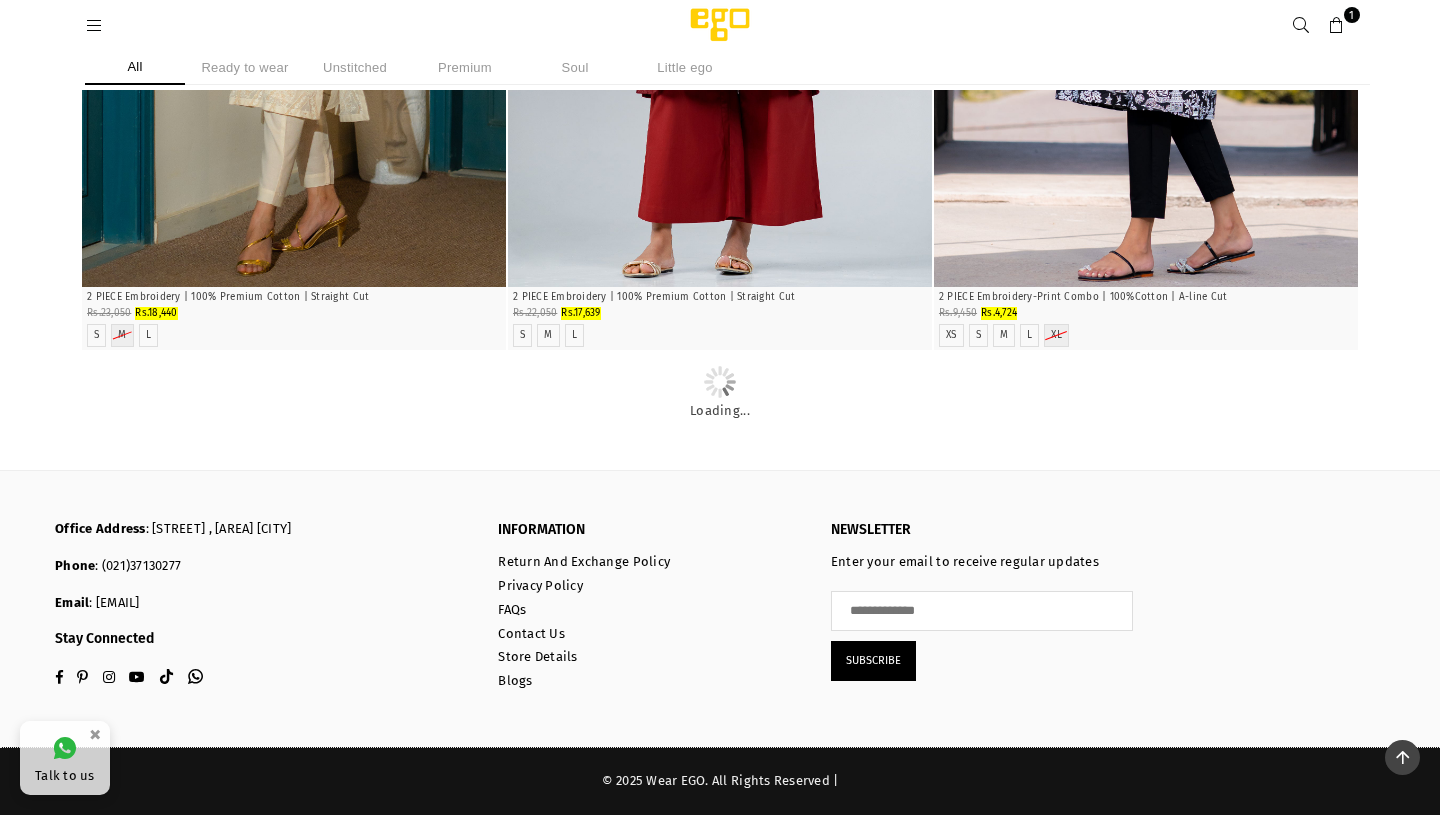 scroll, scrollTop: 43207, scrollLeft: 0, axis: vertical 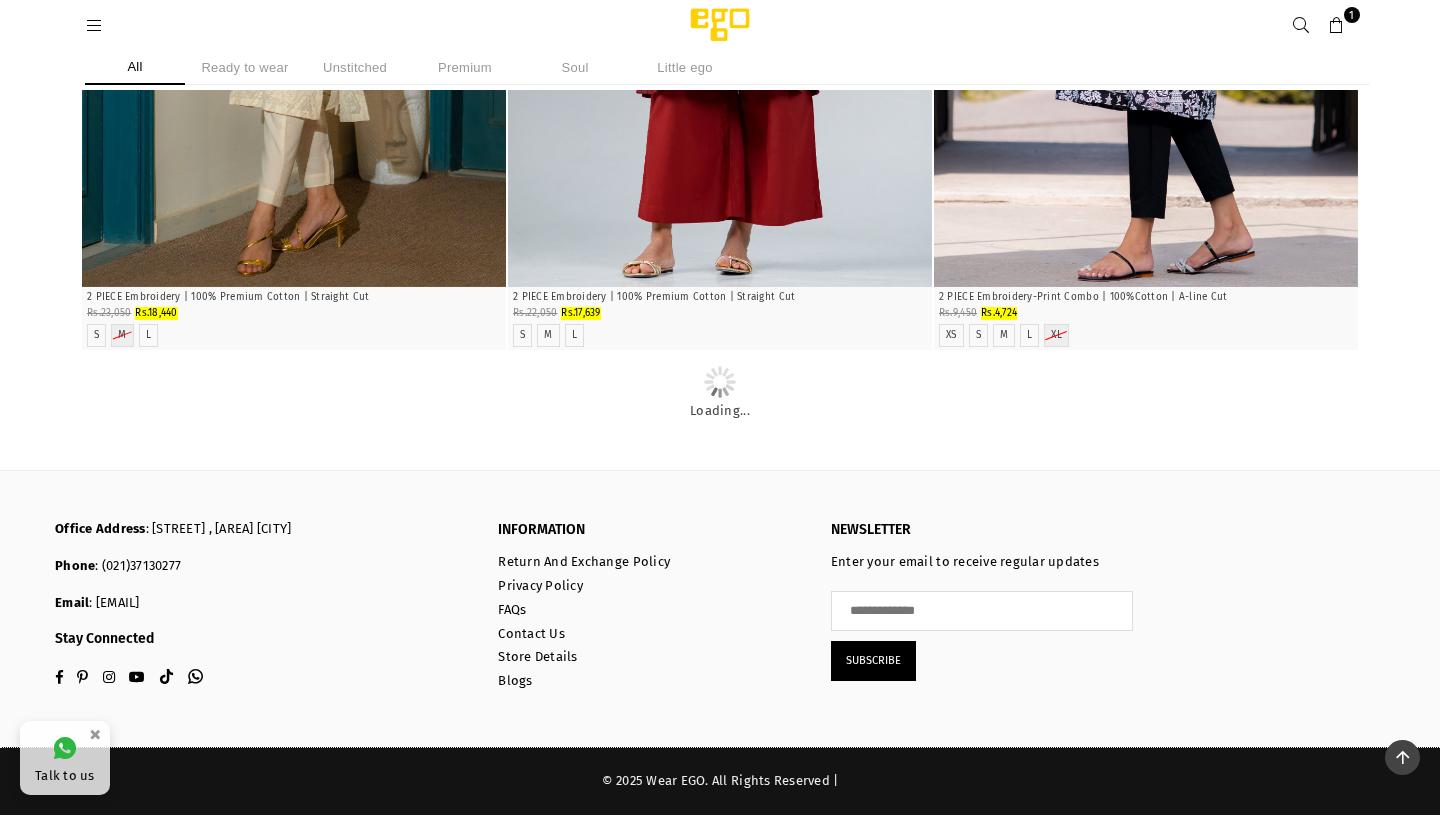 click on "S" at bounding box center (552, -1067) 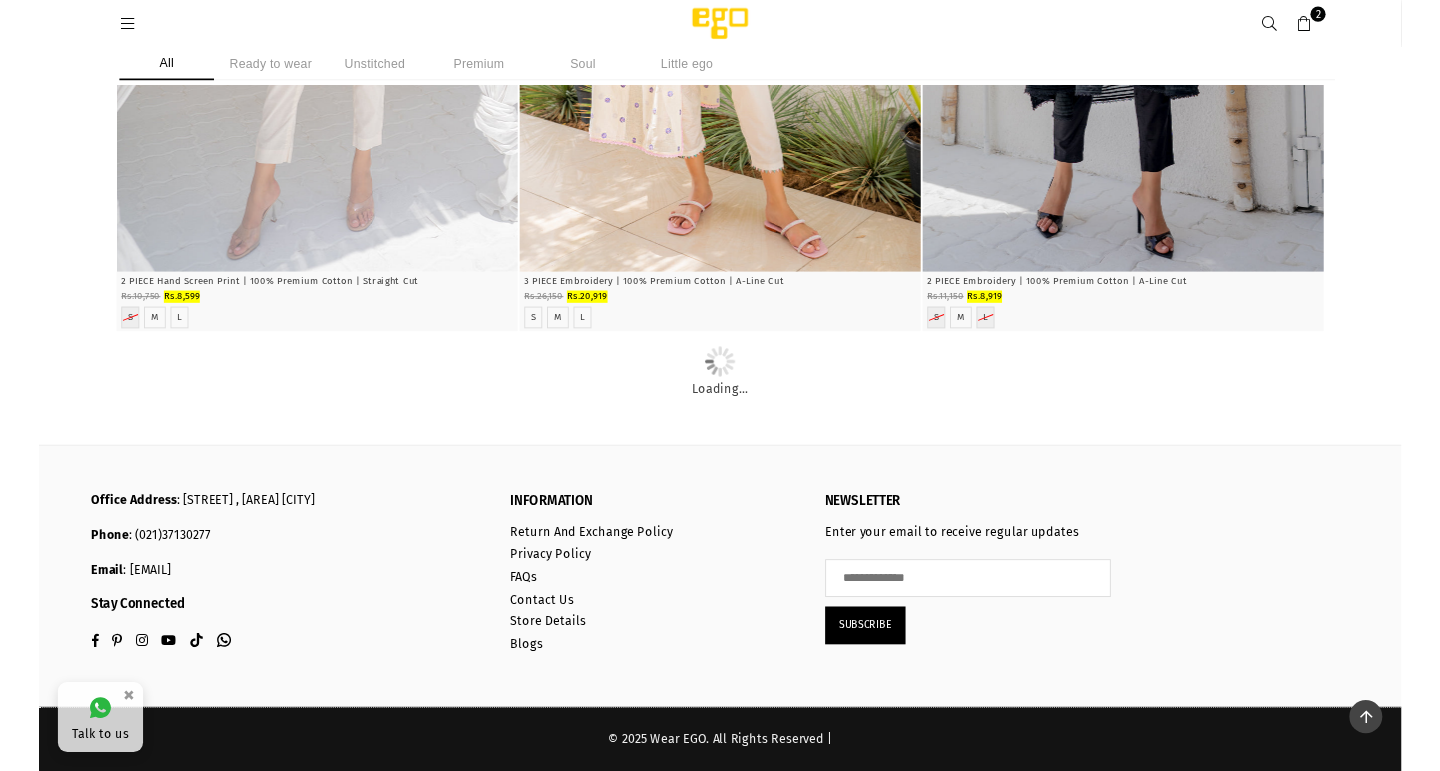 scroll, scrollTop: 70265, scrollLeft: 0, axis: vertical 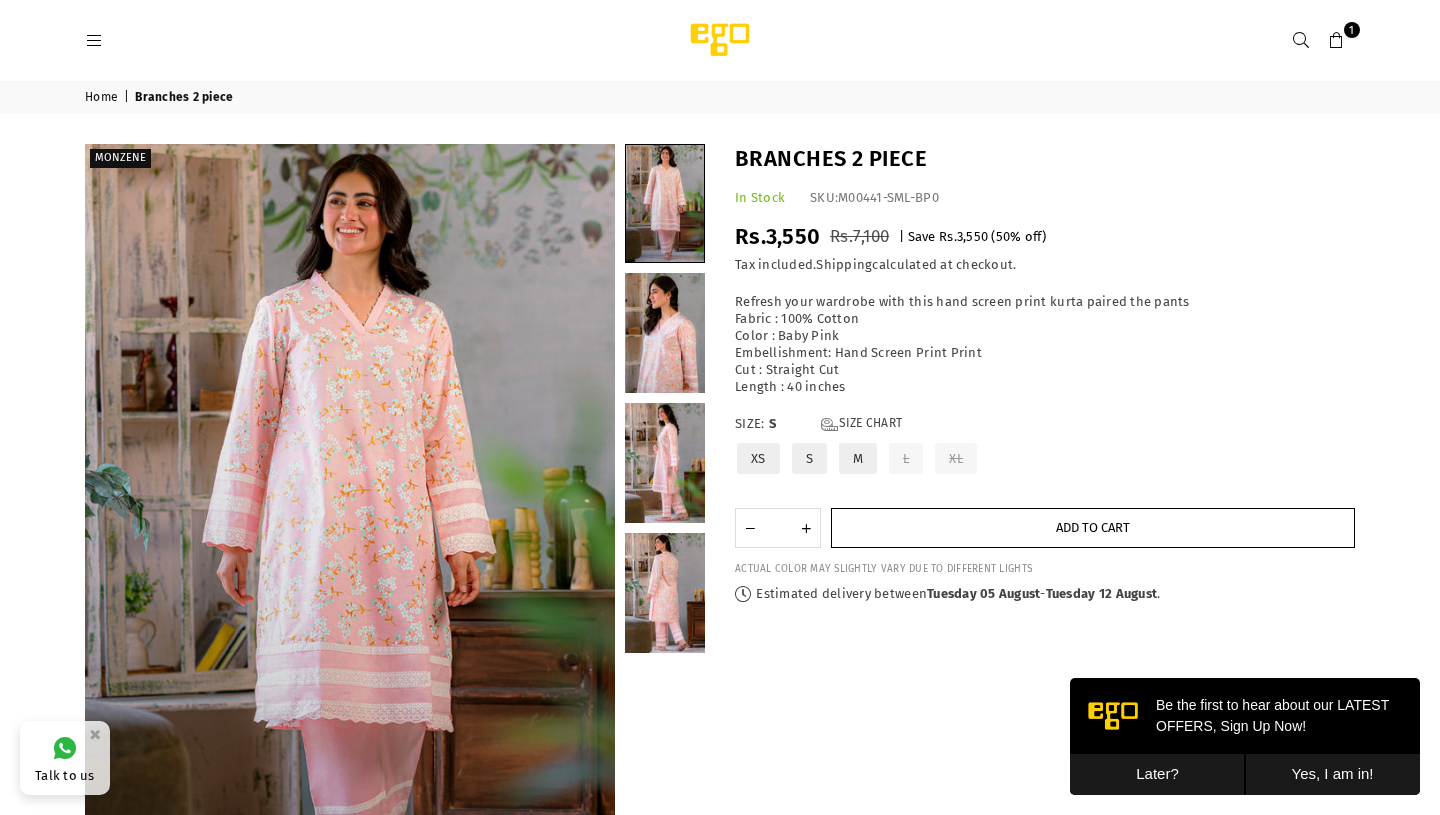 click on "Add to cart" at bounding box center [1093, 527] 